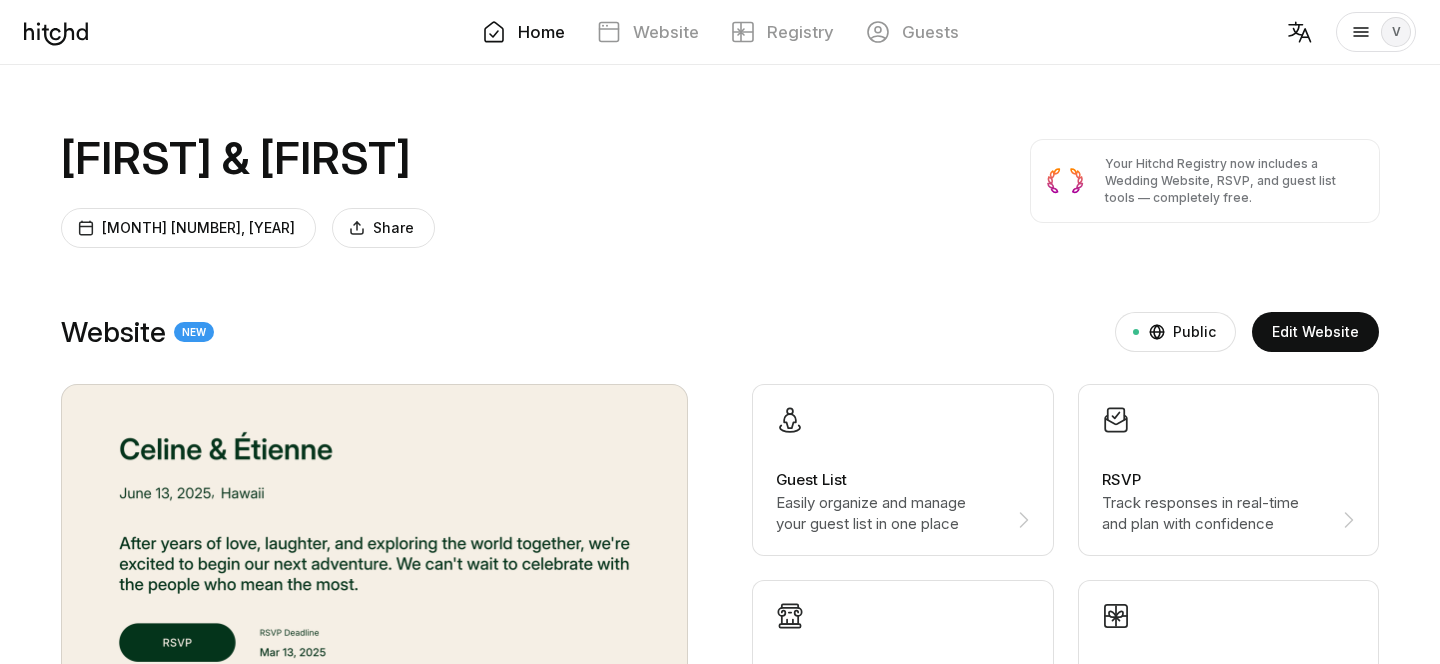 scroll, scrollTop: 0, scrollLeft: 0, axis: both 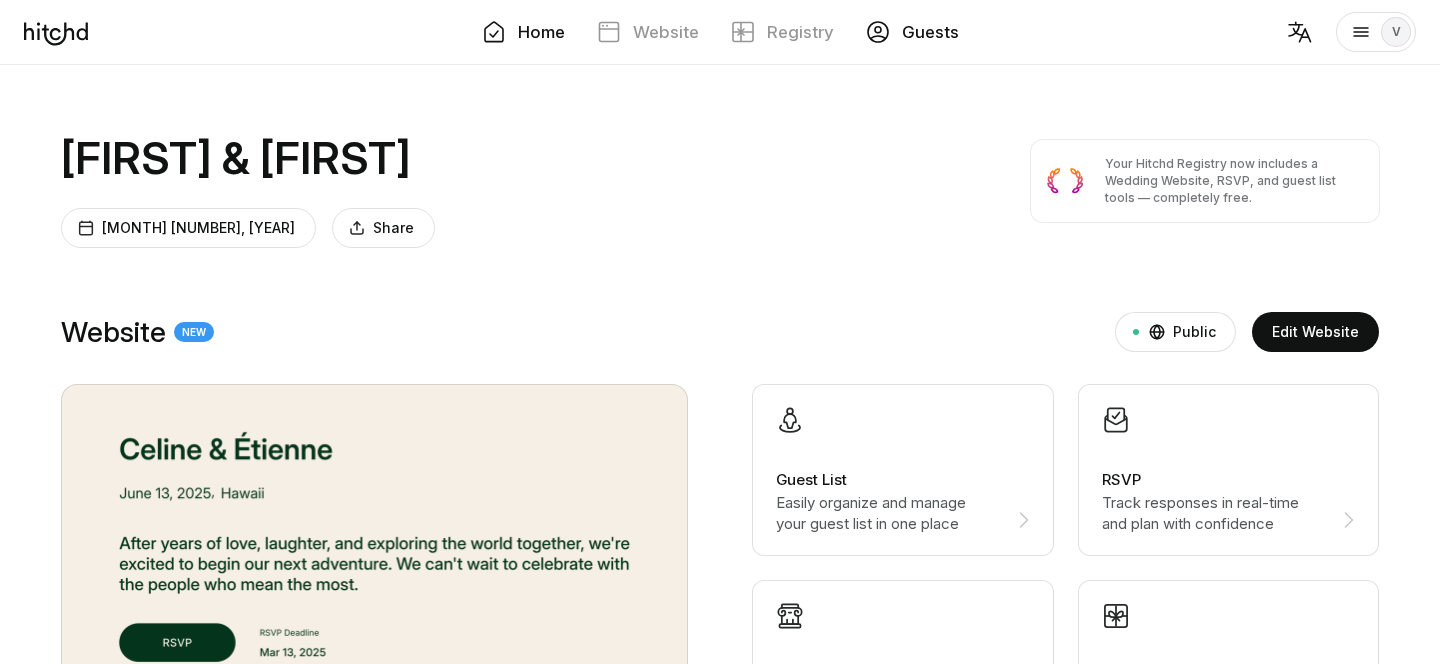click on "Guests" at bounding box center [930, 32] 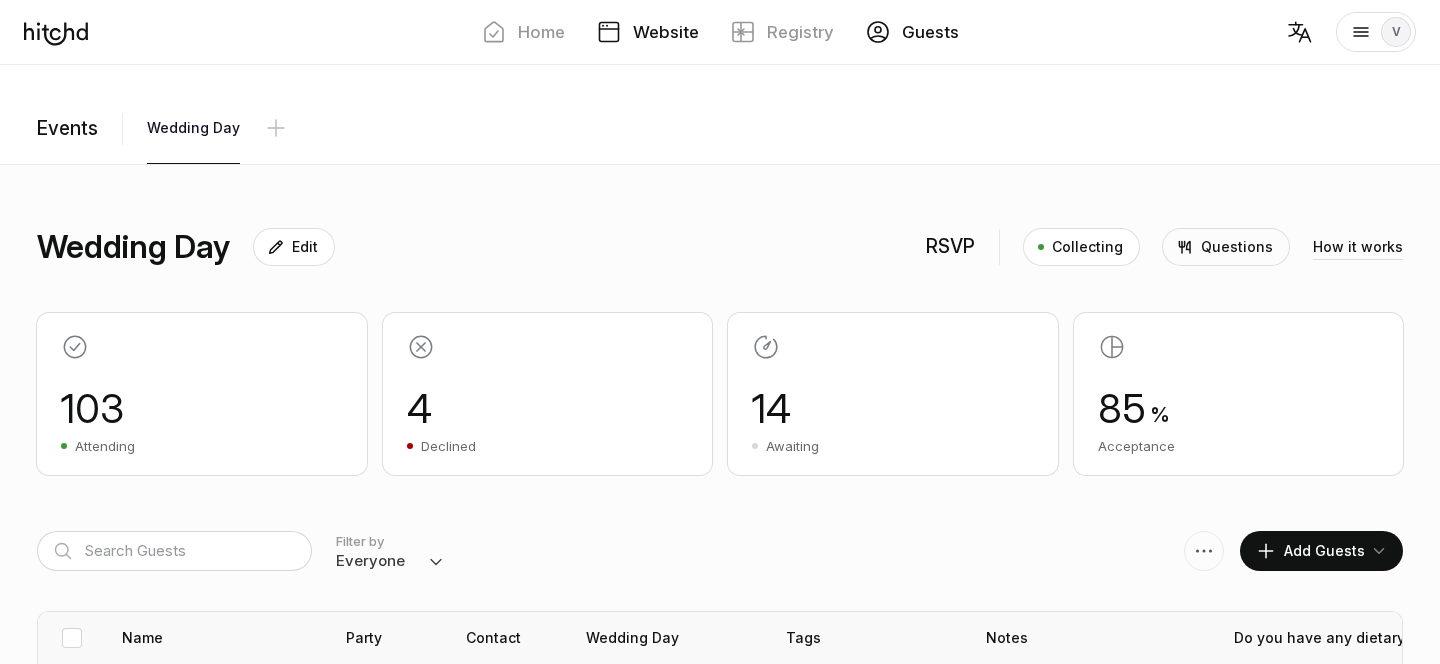 click on "Website" at bounding box center [648, 32] 